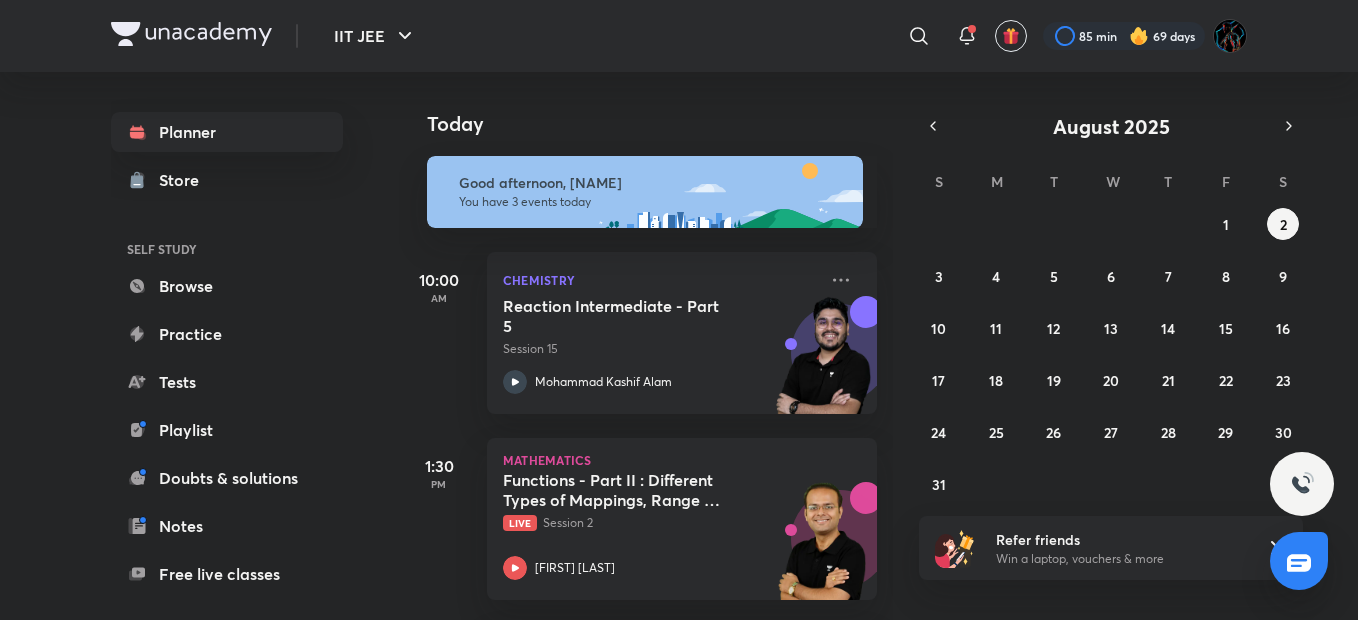 scroll, scrollTop: 0, scrollLeft: 0, axis: both 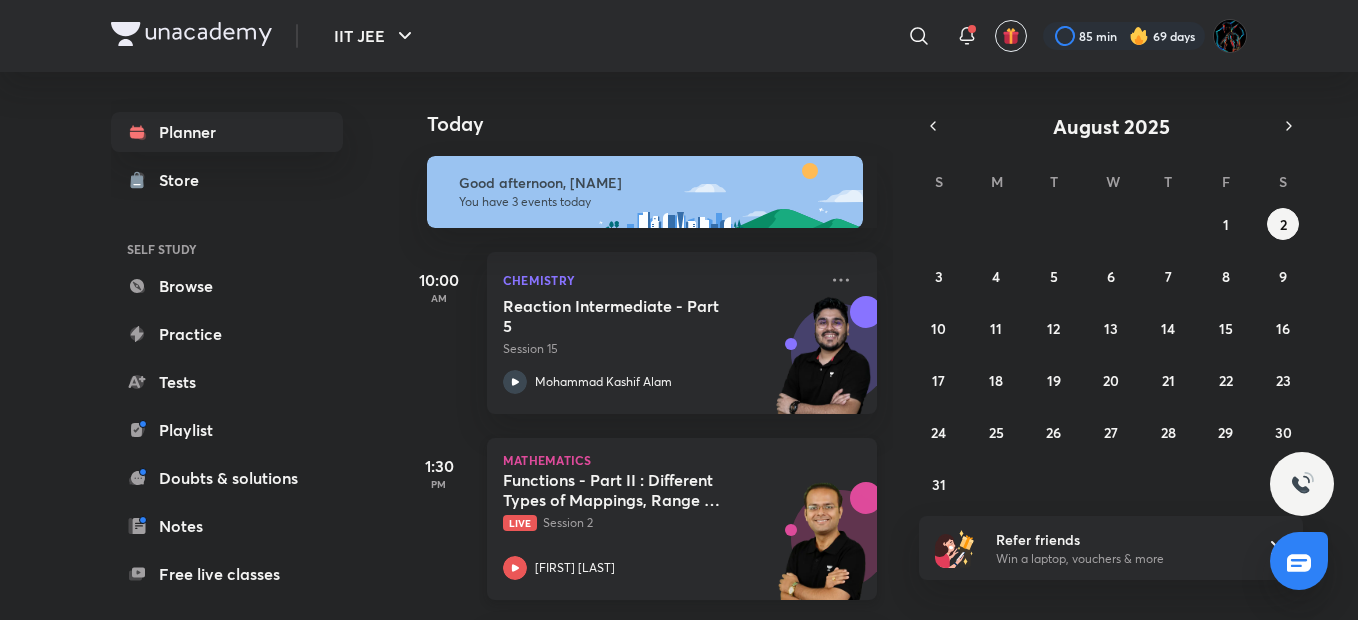click on "Functions - Part II : Different Types of Mappings, Range & Domain Live Session 2" at bounding box center [660, 501] 